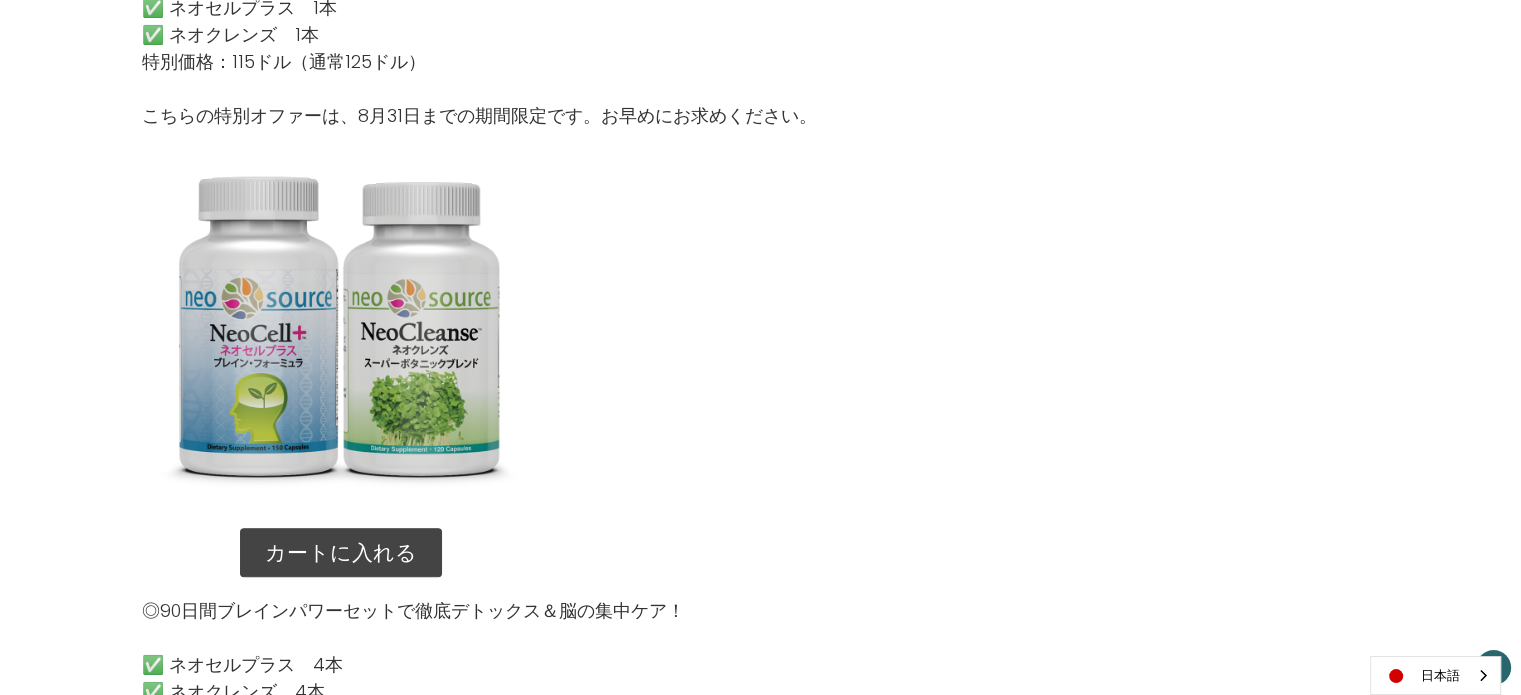 scroll, scrollTop: 1957, scrollLeft: 0, axis: vertical 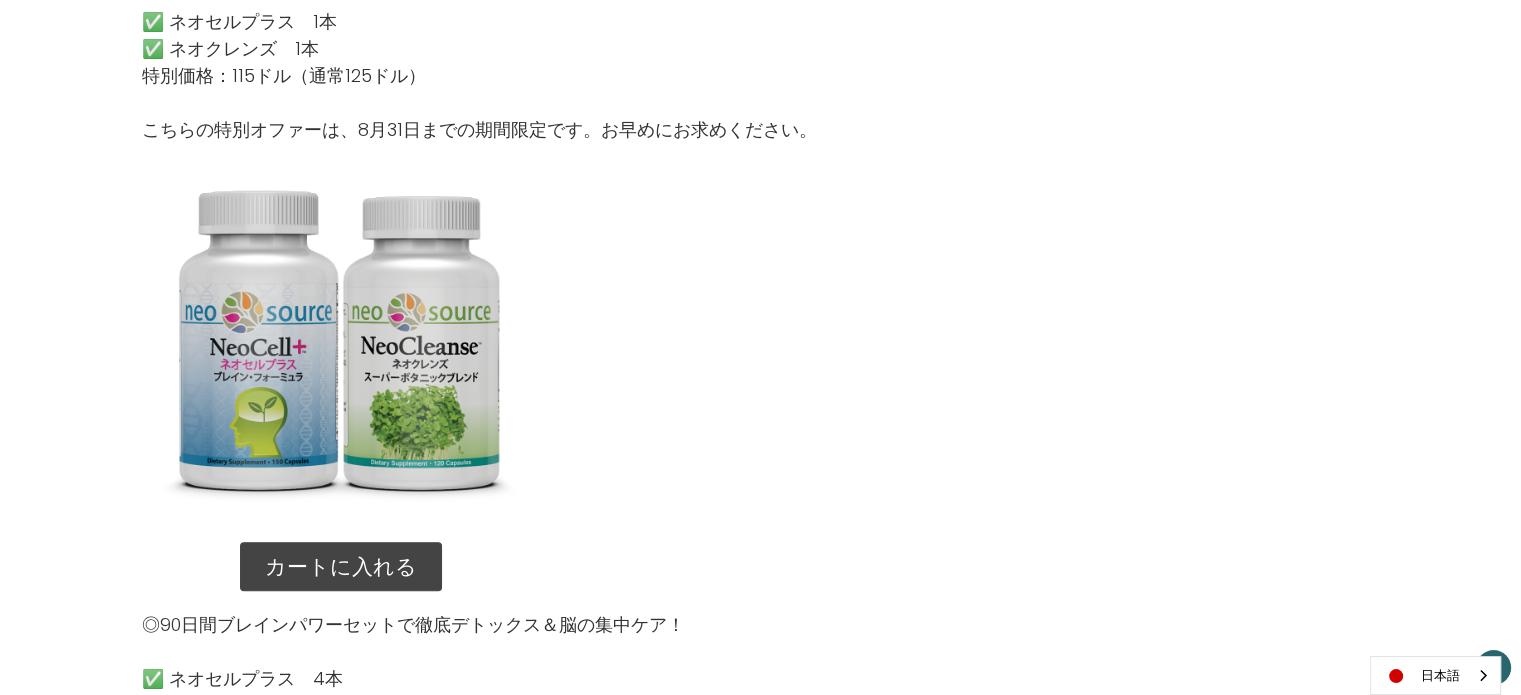 click at bounding box center (341, 342) 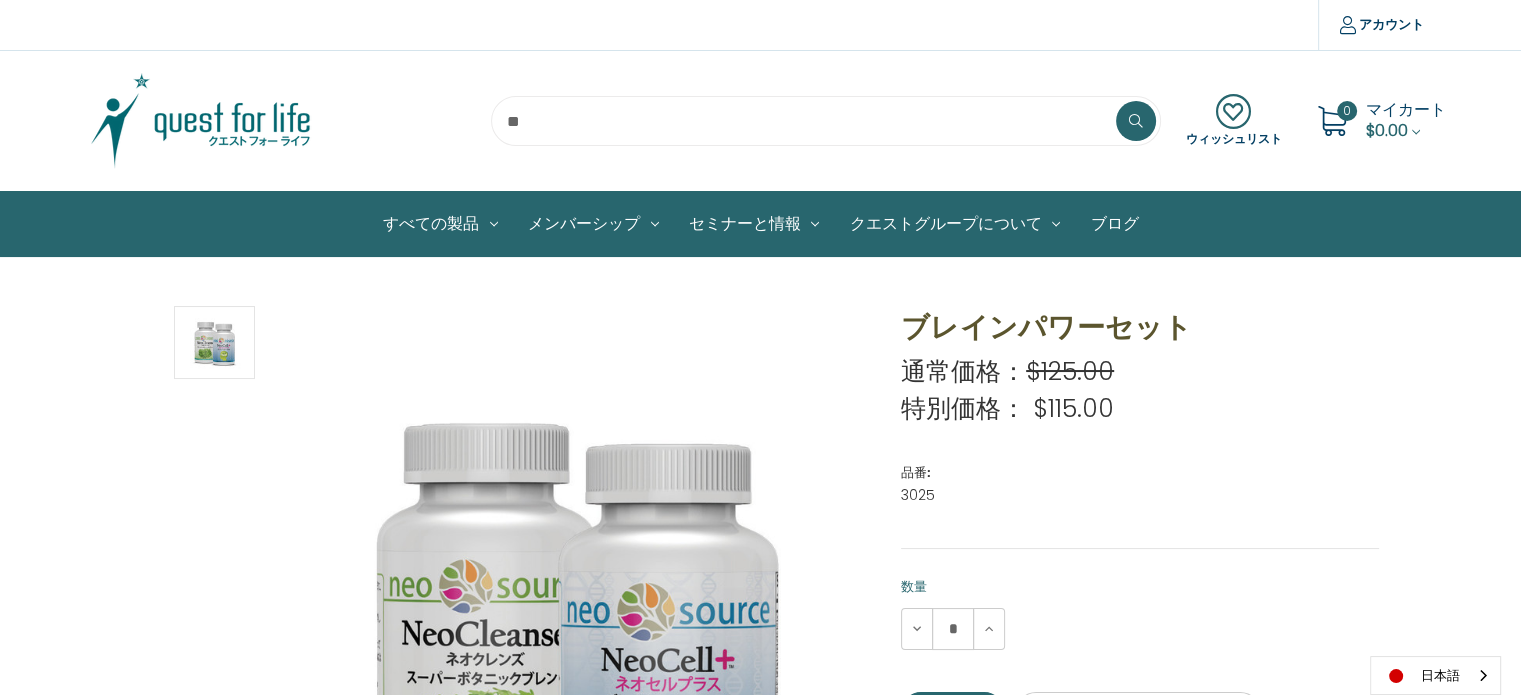 scroll, scrollTop: 0, scrollLeft: 0, axis: both 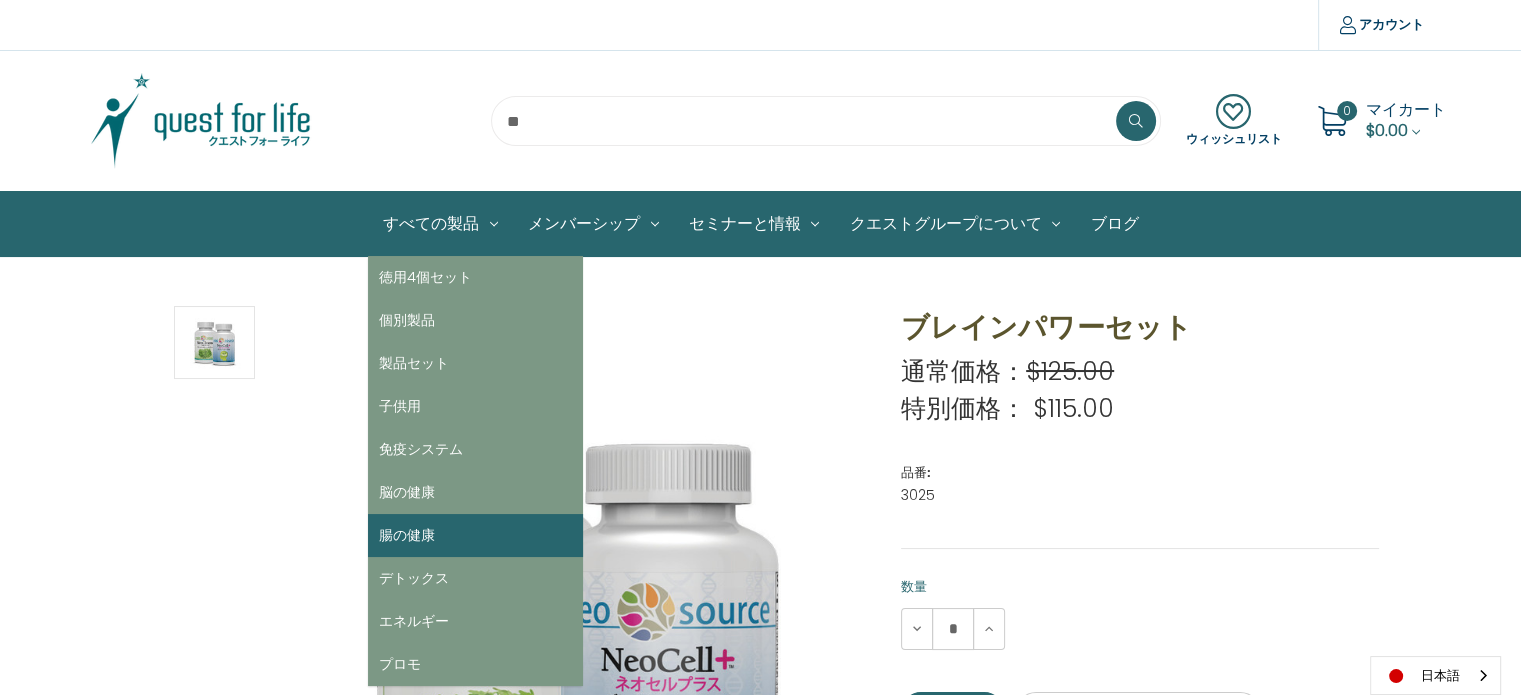 click on "腸の健康" at bounding box center (475, 535) 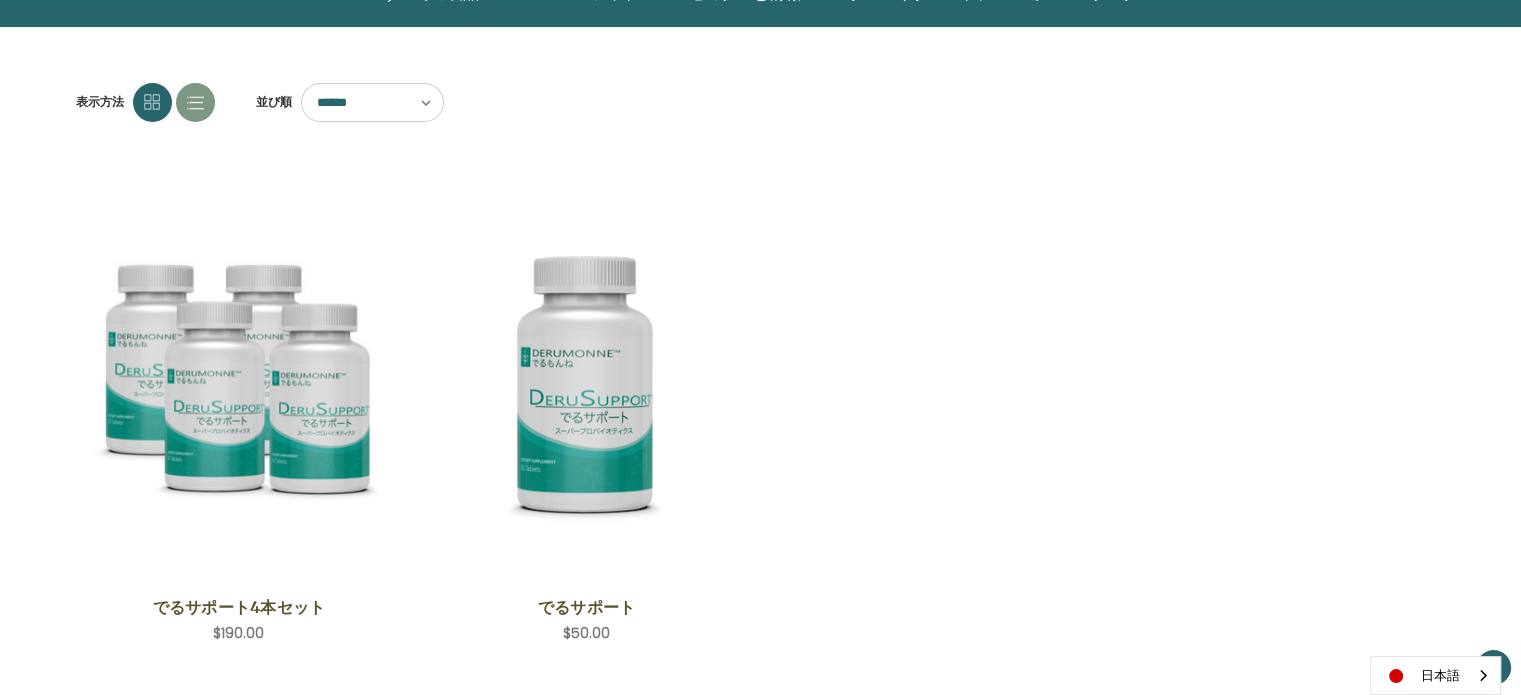 scroll, scrollTop: 200, scrollLeft: 0, axis: vertical 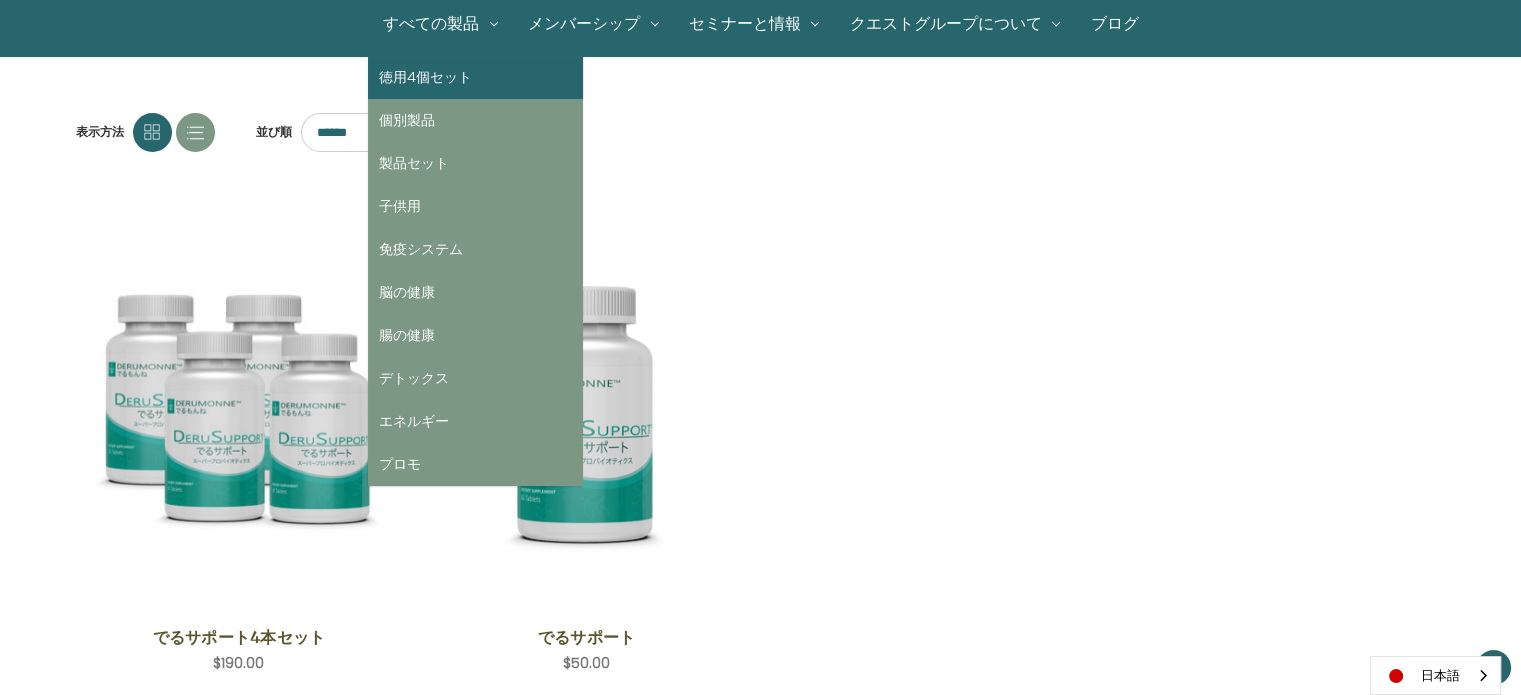 click on "徳用4個セット" at bounding box center (475, 77) 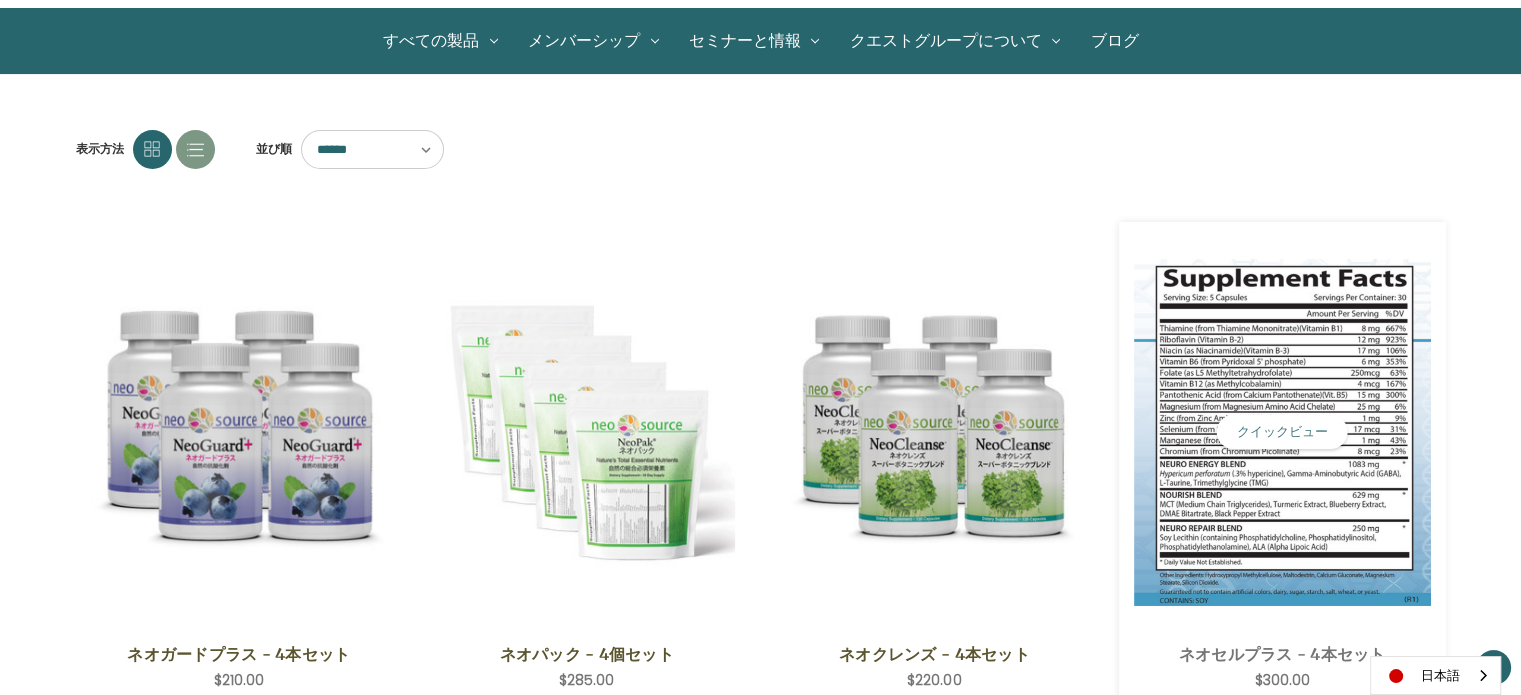scroll, scrollTop: 100, scrollLeft: 0, axis: vertical 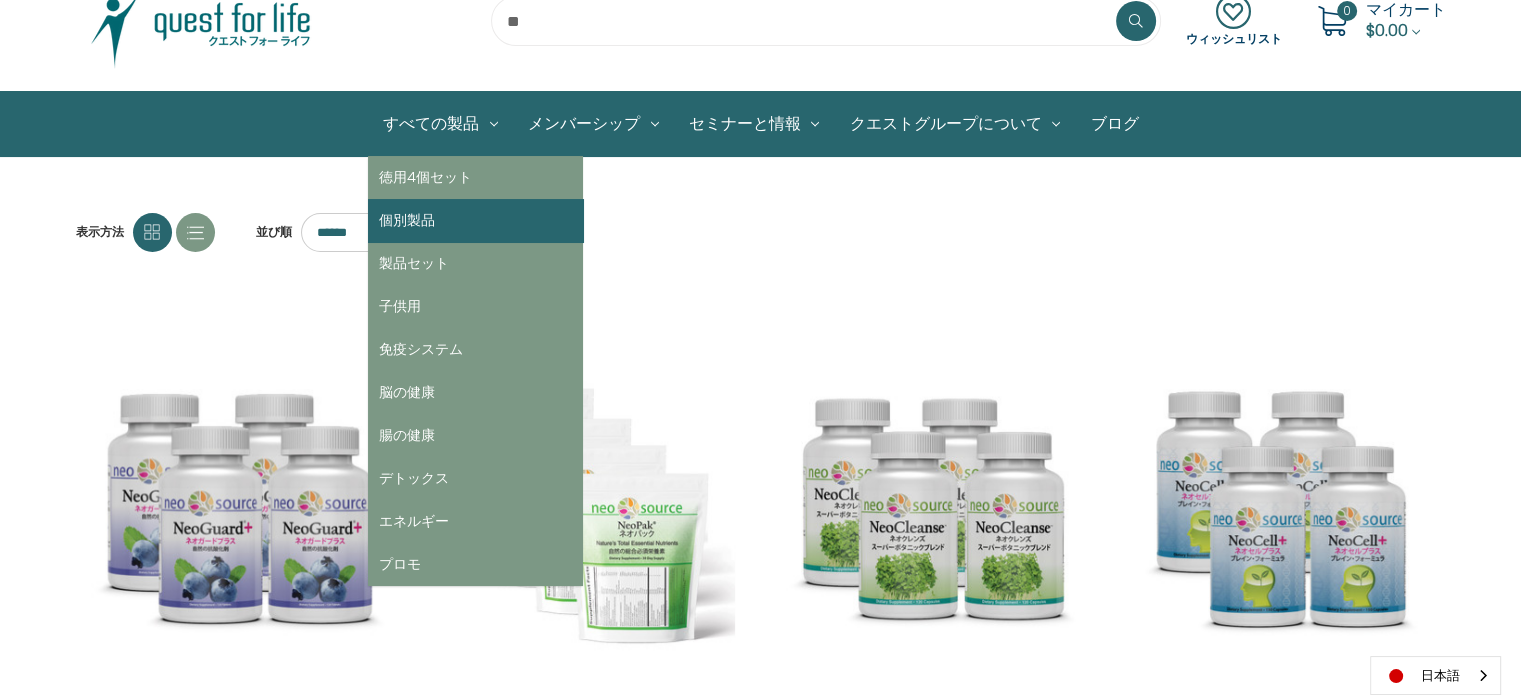 click on "個別製品" at bounding box center [475, 220] 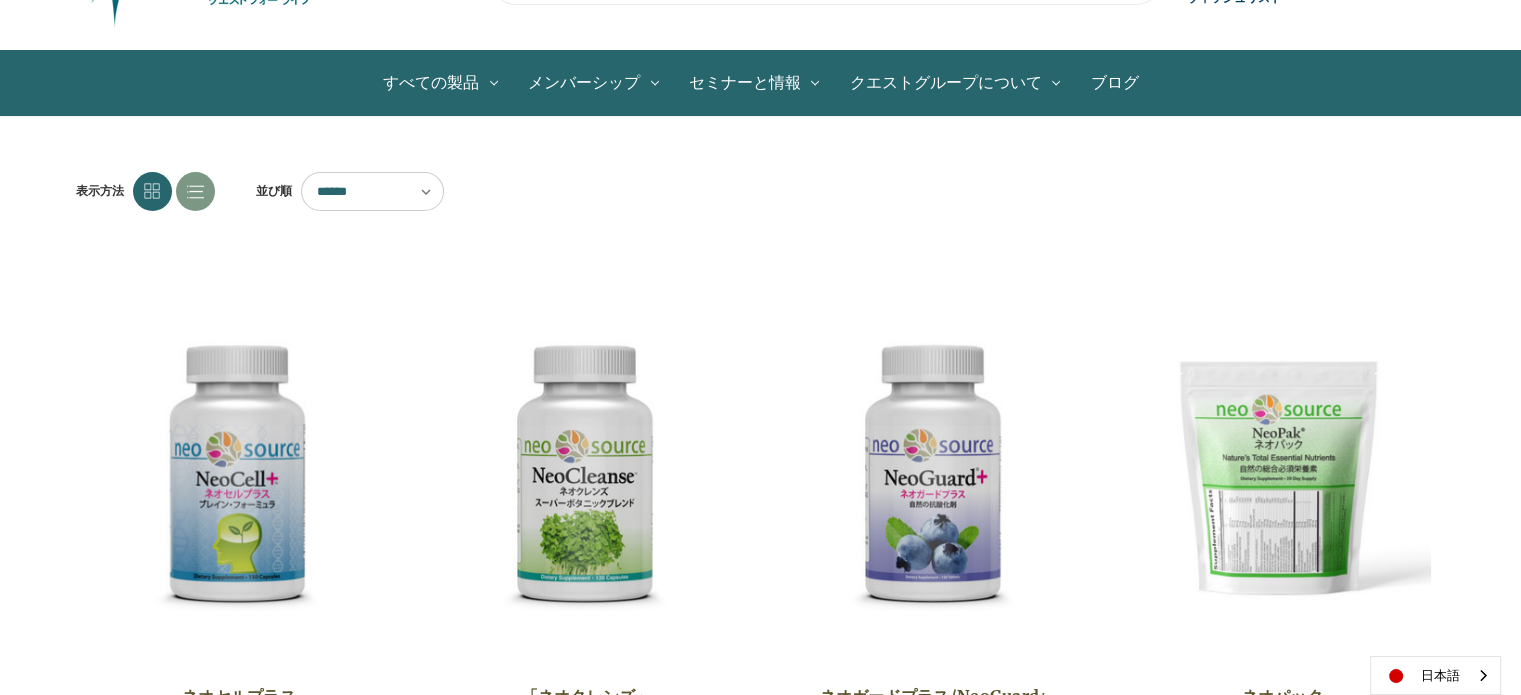 scroll, scrollTop: 100, scrollLeft: 0, axis: vertical 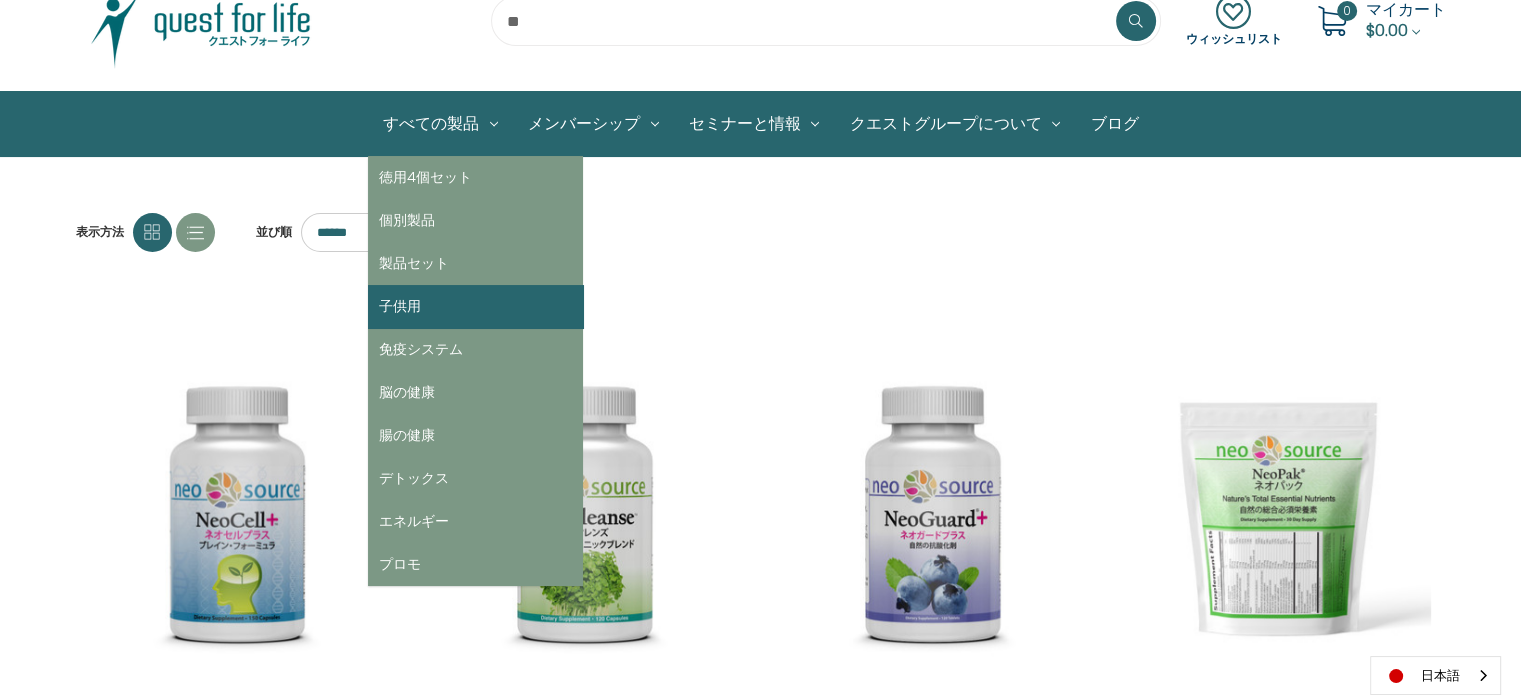 click on "子供用" at bounding box center (475, 306) 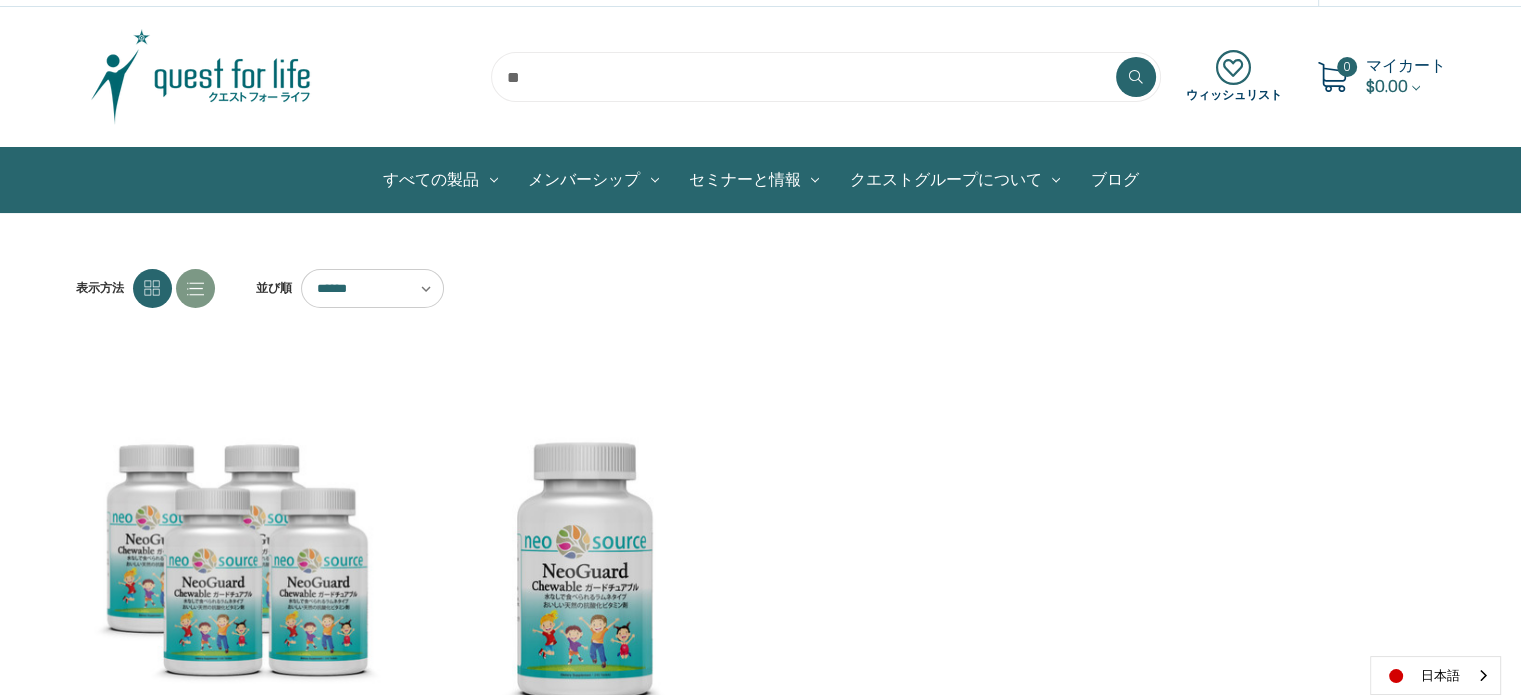 scroll, scrollTop: 0, scrollLeft: 0, axis: both 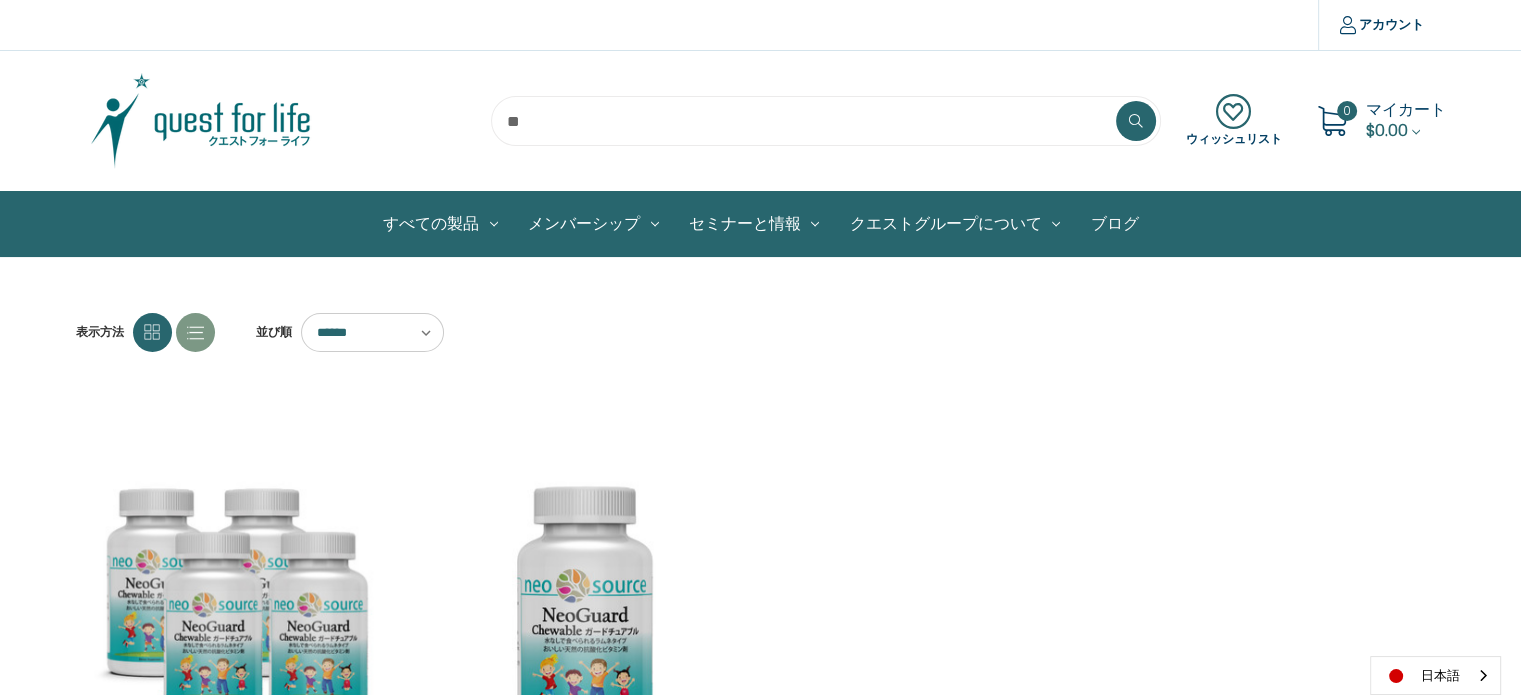 click on "ブログ" at bounding box center [1114, 224] 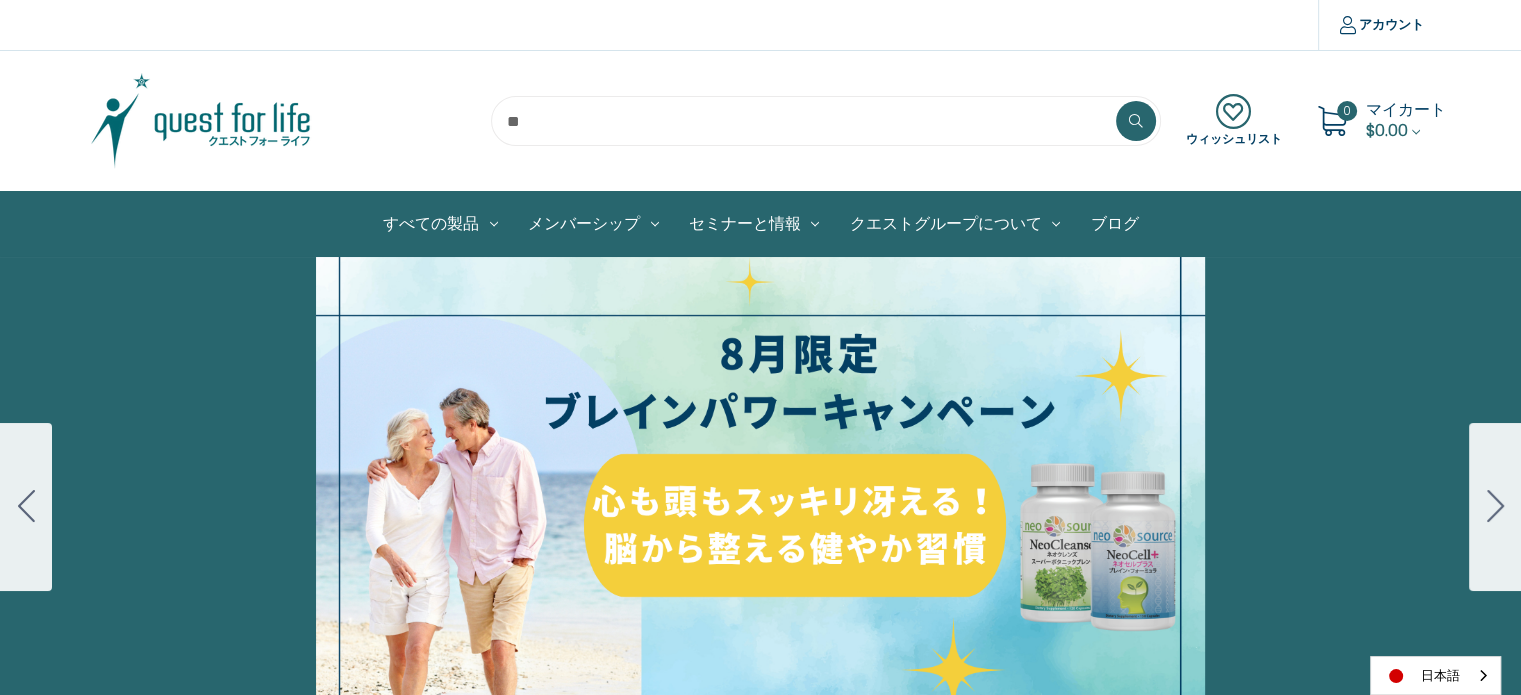 scroll, scrollTop: 0, scrollLeft: 0, axis: both 